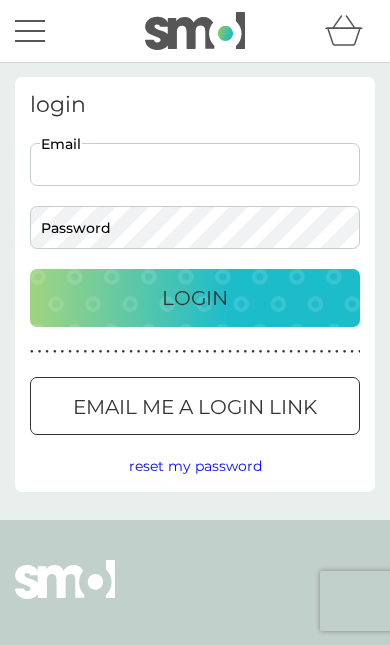 scroll, scrollTop: 0, scrollLeft: 0, axis: both 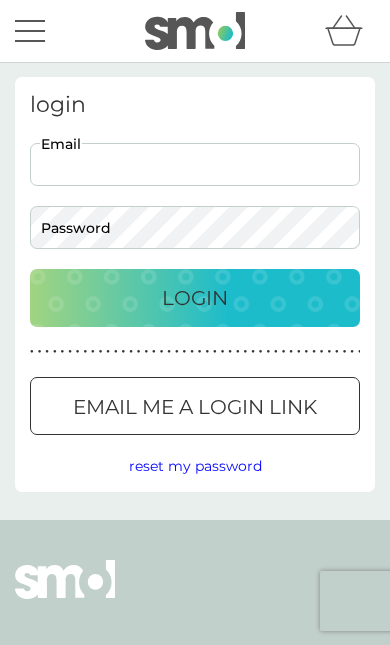 type on "[EMAIL]" 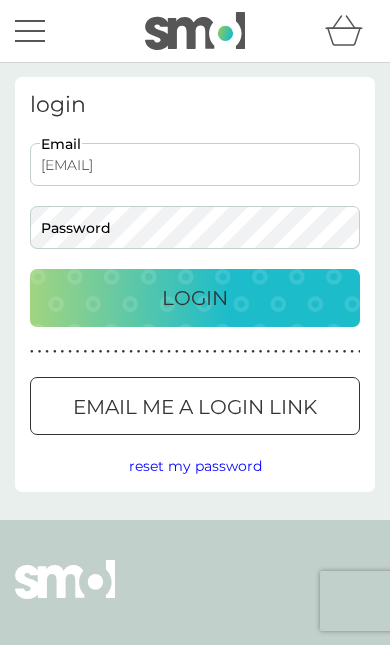 click on "Login" at bounding box center (195, 298) 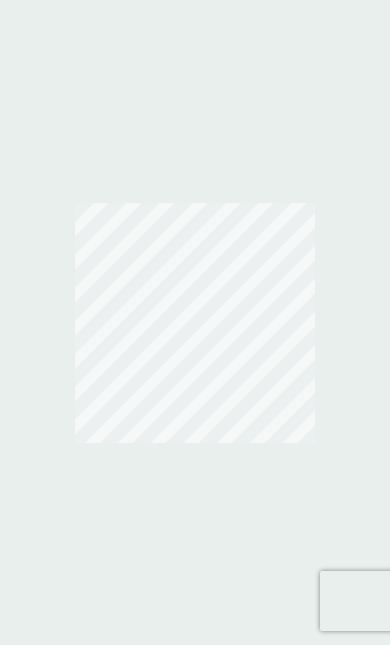 scroll, scrollTop: 0, scrollLeft: 0, axis: both 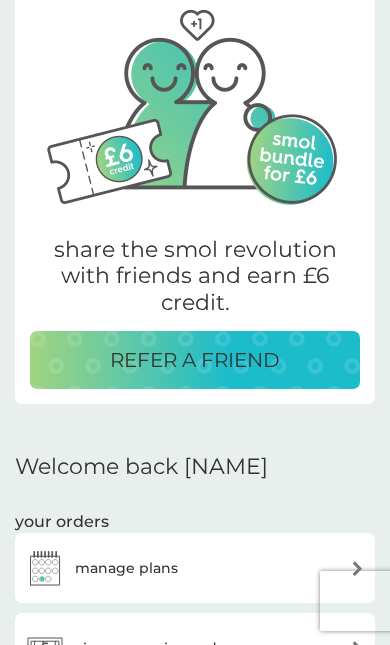 click at bounding box center (45, 568) 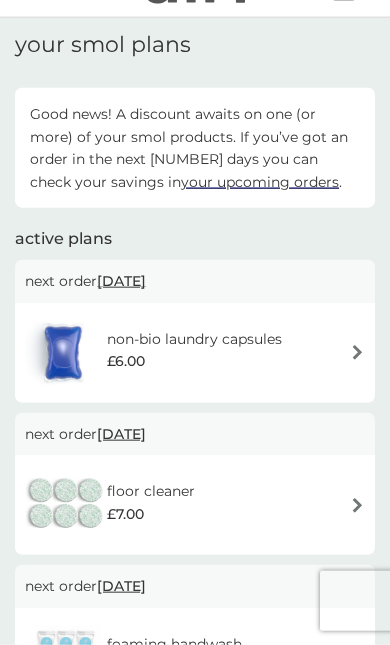 scroll, scrollTop: 0, scrollLeft: 0, axis: both 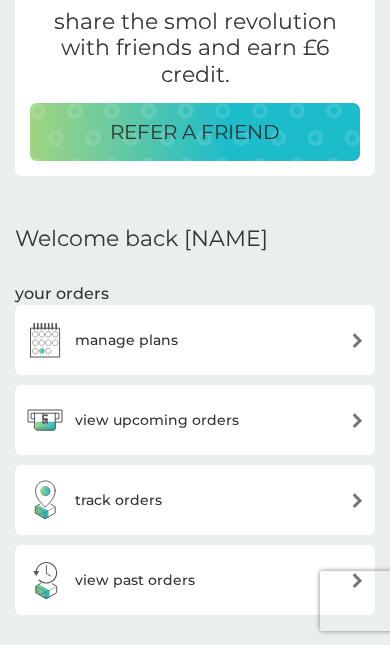 click at bounding box center (357, 420) 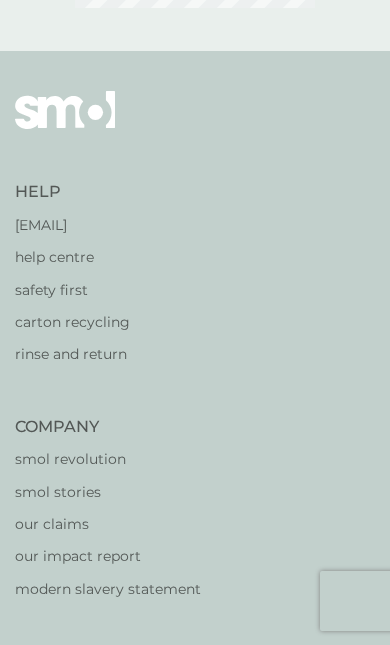 scroll, scrollTop: 0, scrollLeft: 0, axis: both 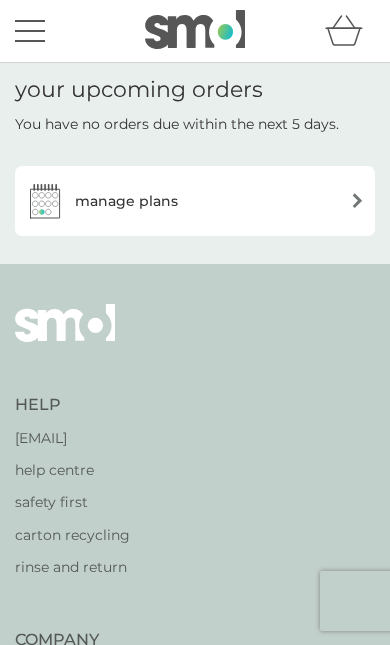click at bounding box center [357, 200] 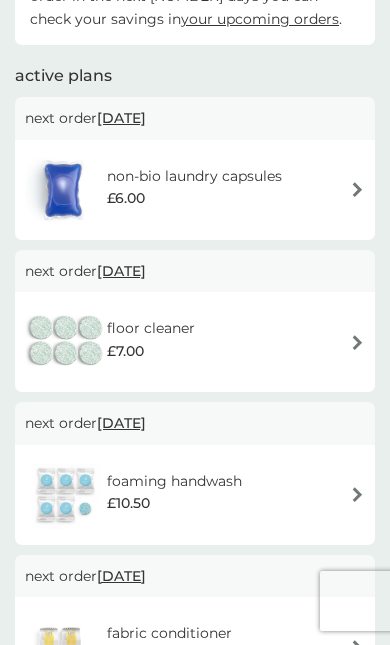 scroll, scrollTop: 212, scrollLeft: 0, axis: vertical 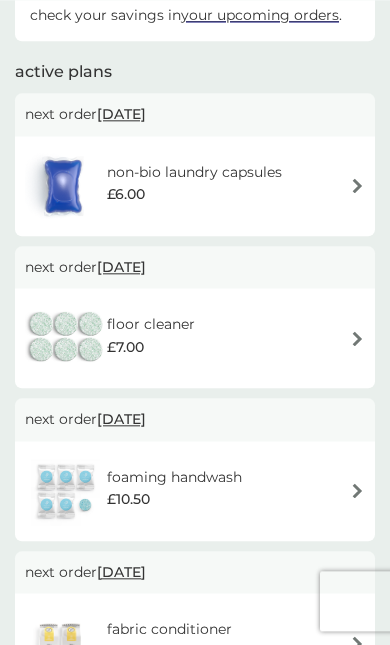 click at bounding box center [357, 490] 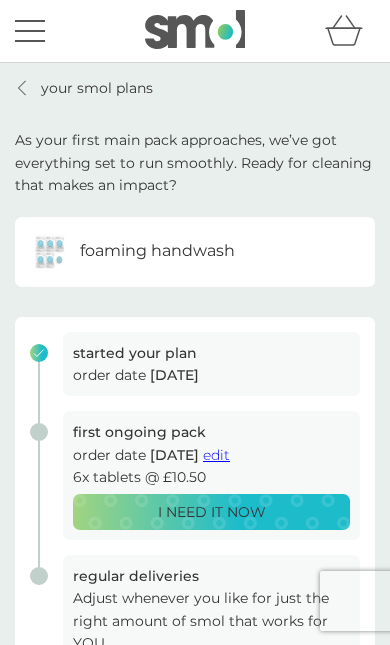click on "edit" at bounding box center (216, 455) 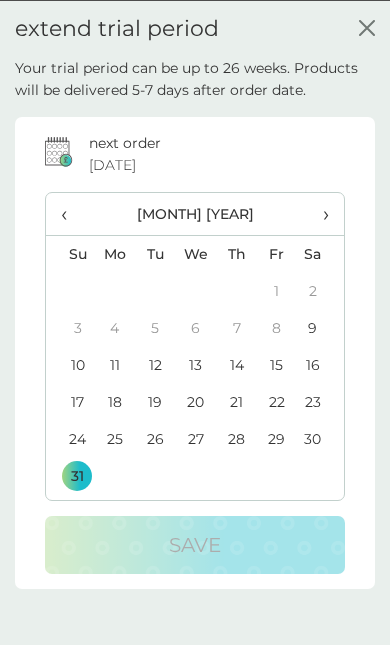 click on "›" at bounding box center [320, 213] 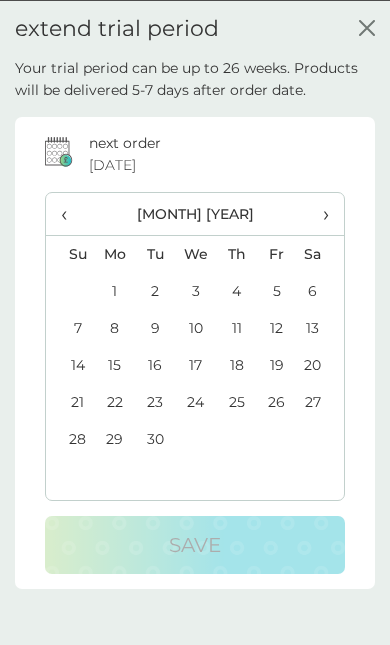 click on "30" at bounding box center [155, 438] 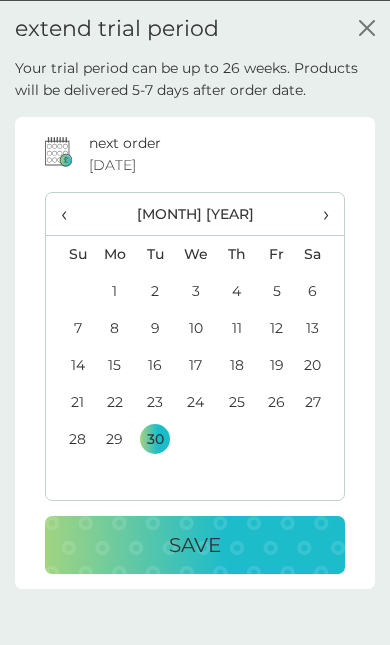 click on "Save" at bounding box center (195, 544) 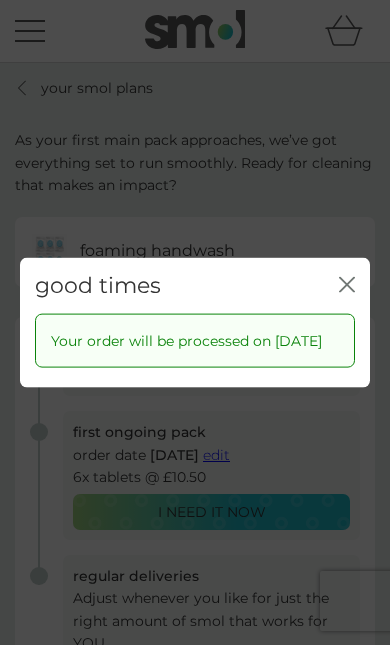 click on "good times close" at bounding box center (195, 285) 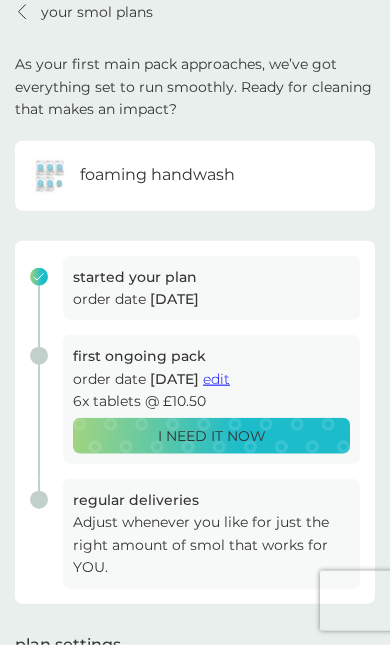 scroll, scrollTop: 0, scrollLeft: 0, axis: both 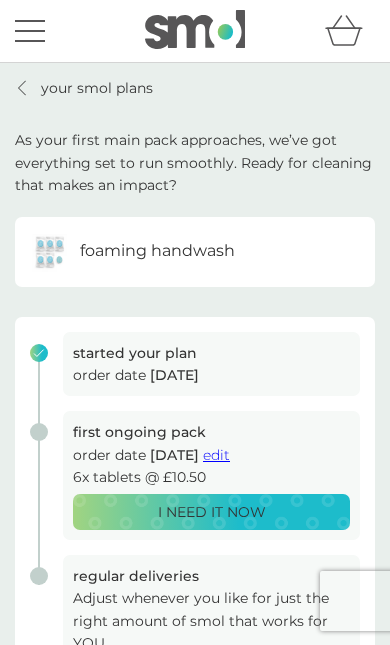 click on "your smol plans" at bounding box center (84, 88) 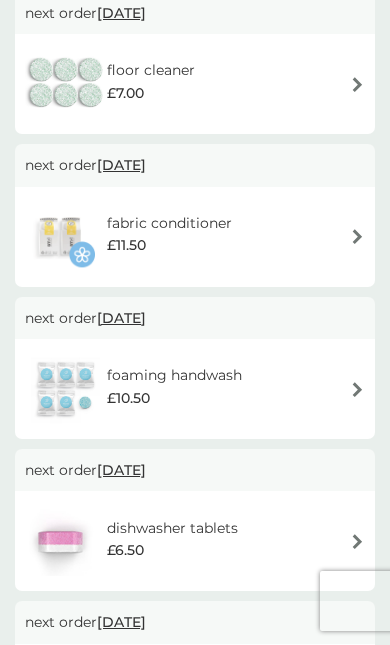 scroll, scrollTop: 468, scrollLeft: 0, axis: vertical 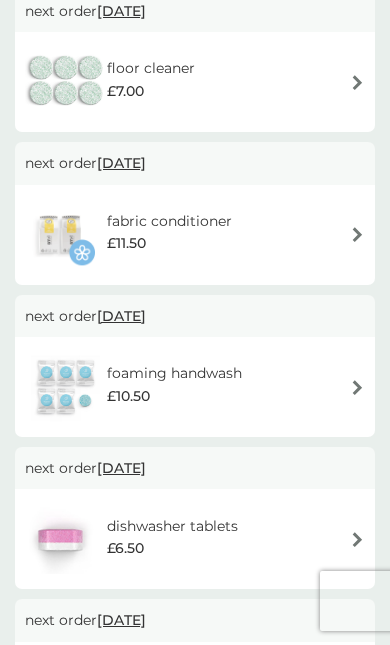 click at bounding box center [357, 539] 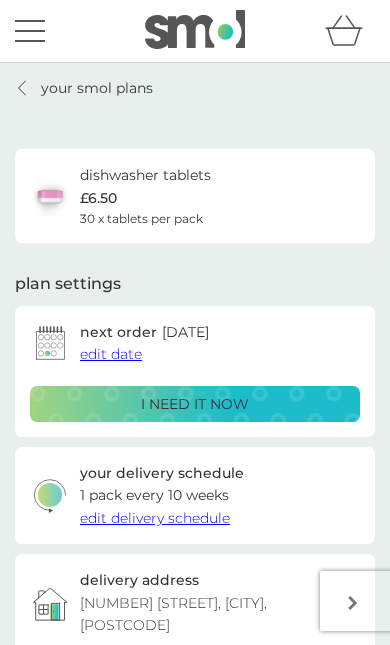 click on "edit date" at bounding box center (111, 354) 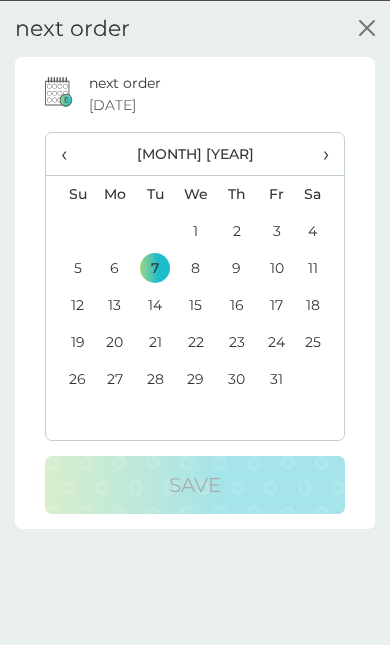 click on "‹" at bounding box center [70, 153] 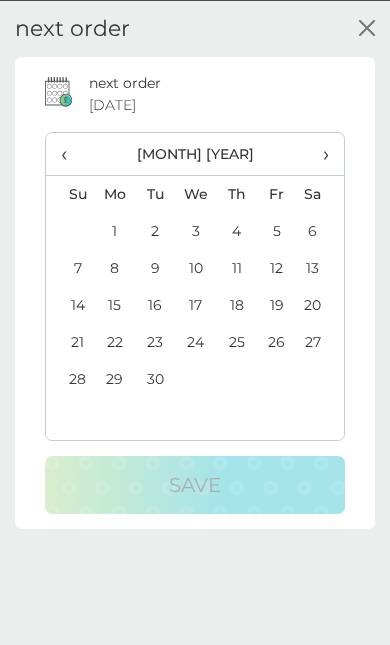 click on "‹" at bounding box center [70, 153] 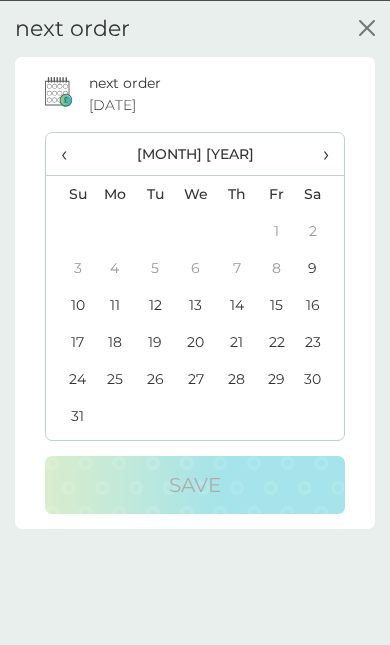 click on "31" at bounding box center [70, 415] 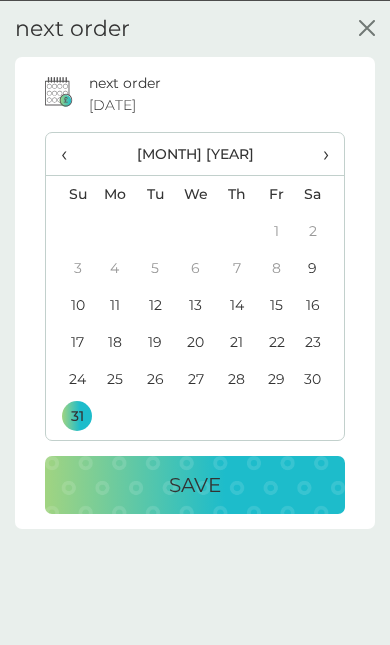 click on "Save" at bounding box center [195, 484] 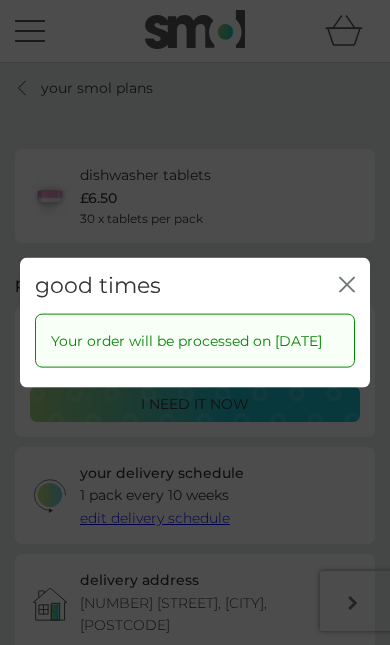 click on "good times close" at bounding box center (195, 285) 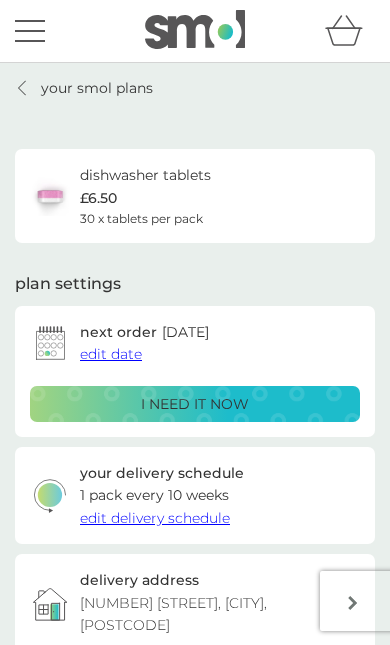click on "your smol plans" at bounding box center [97, 88] 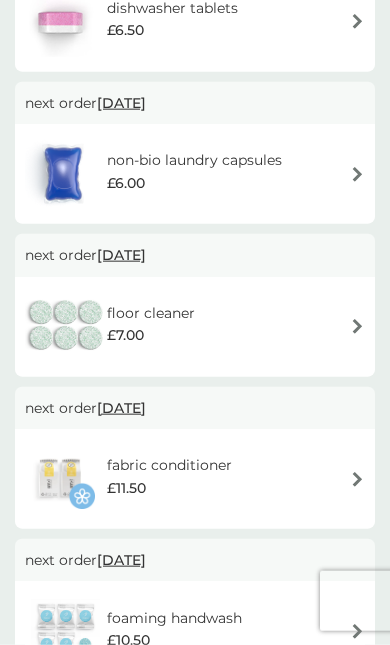 scroll, scrollTop: 378, scrollLeft: 0, axis: vertical 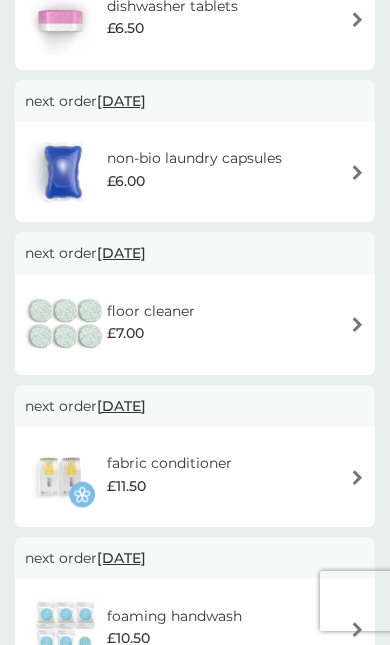 click at bounding box center [357, 324] 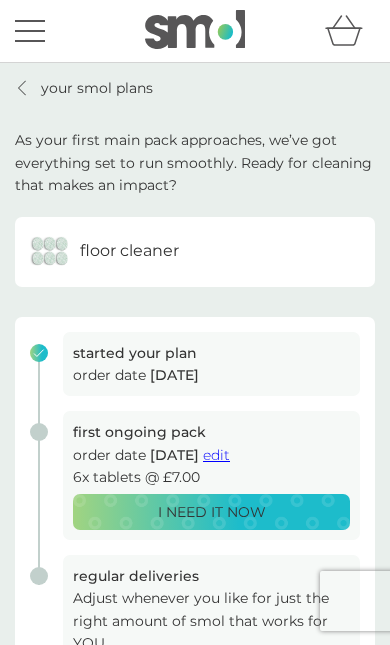 click on "edit" at bounding box center (216, 455) 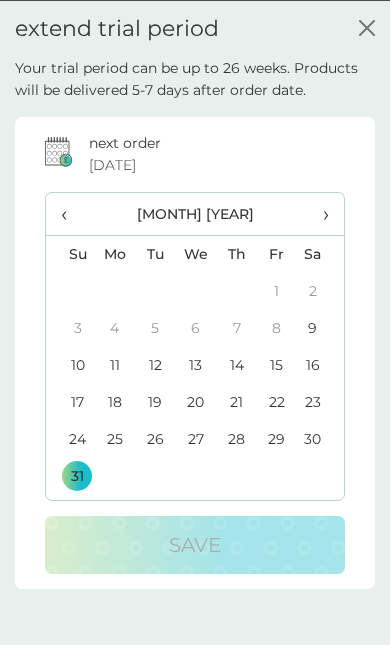 click on "›" at bounding box center [320, 213] 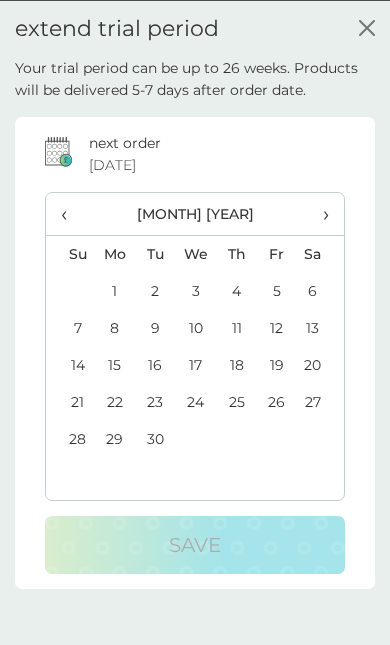 click on "30" at bounding box center [155, 438] 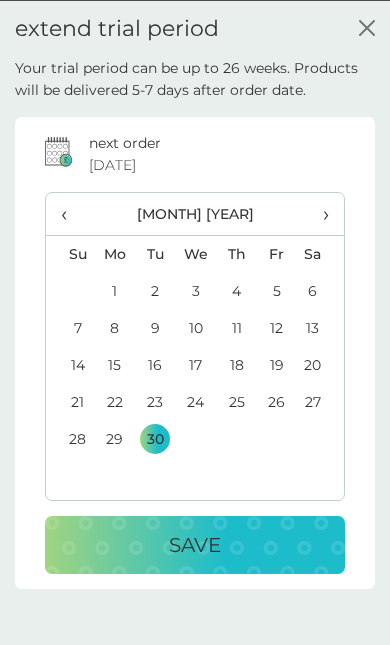 click on "Save" at bounding box center (195, 544) 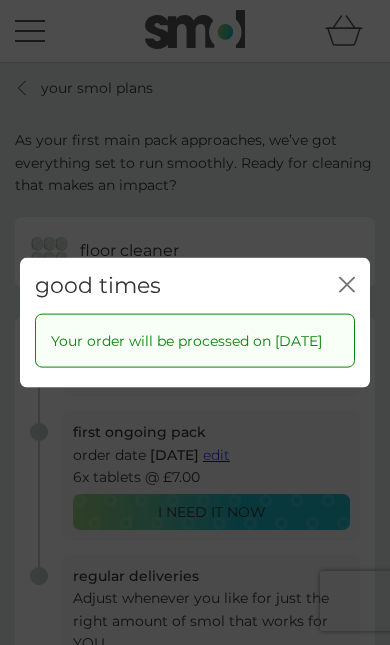 click on "close" 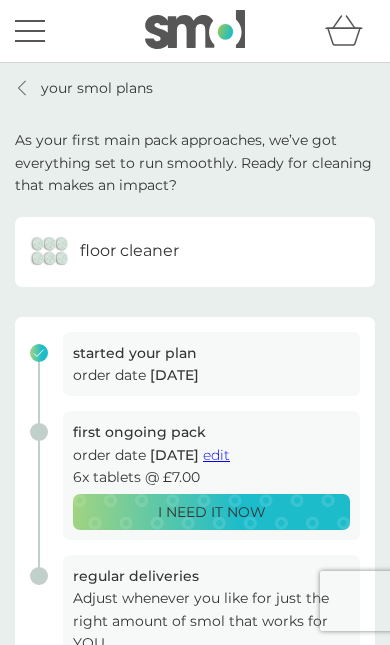 click on "your smol plans" at bounding box center (97, 88) 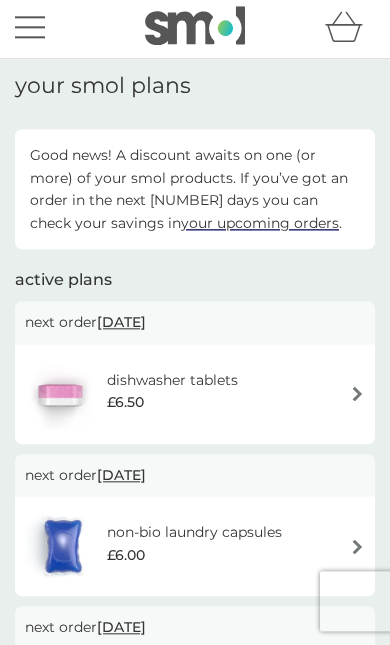 scroll, scrollTop: 0, scrollLeft: 0, axis: both 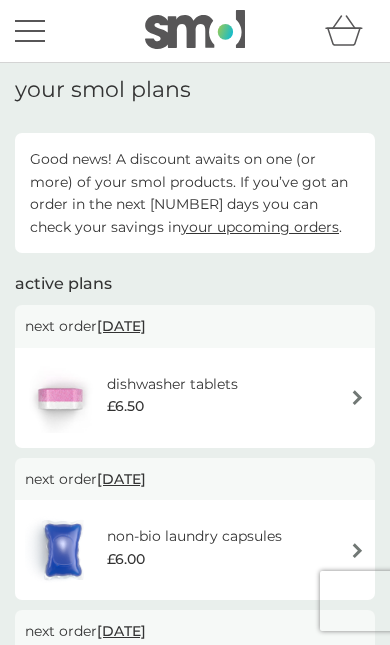 click at bounding box center [30, 31] 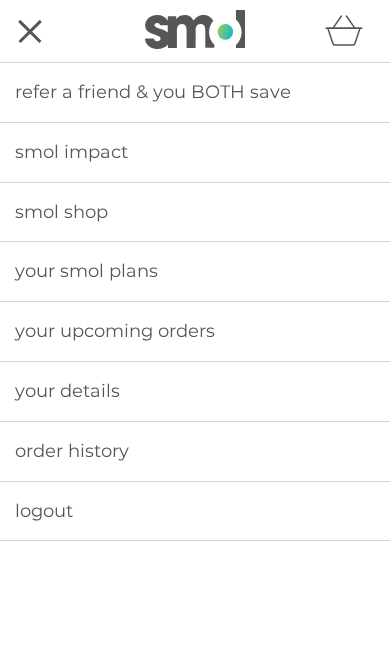 click on "order history" at bounding box center [195, 451] 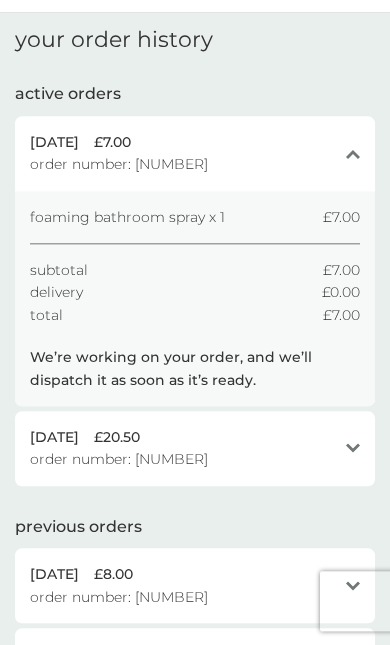 scroll, scrollTop: 0, scrollLeft: 0, axis: both 